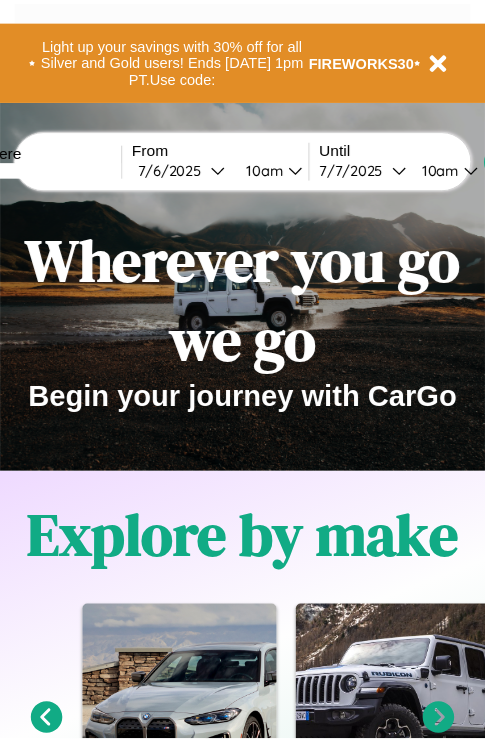 scroll, scrollTop: 0, scrollLeft: 0, axis: both 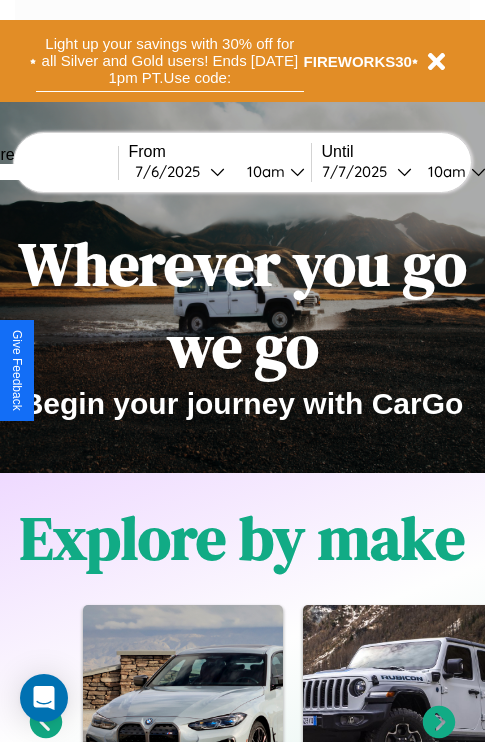 click on "Light up your savings with 30% off for all Silver and Gold users! Ends 8/1 at 1pm PT.  Use code:" at bounding box center (170, 61) 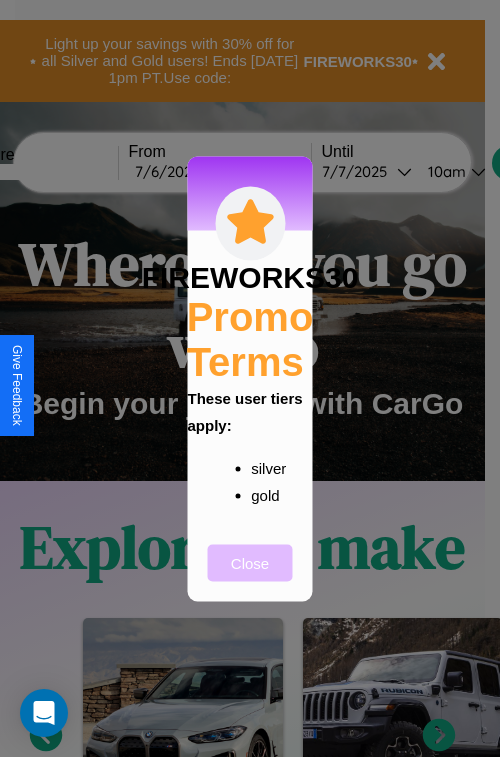 click on "Close" at bounding box center [250, 562] 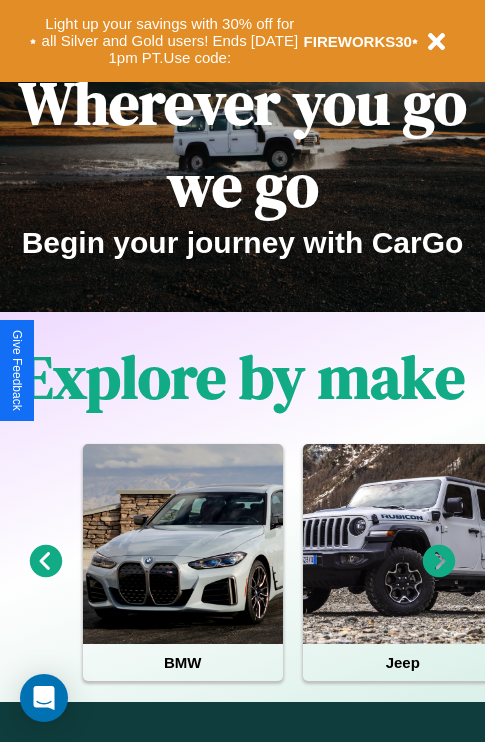 scroll, scrollTop: 308, scrollLeft: 0, axis: vertical 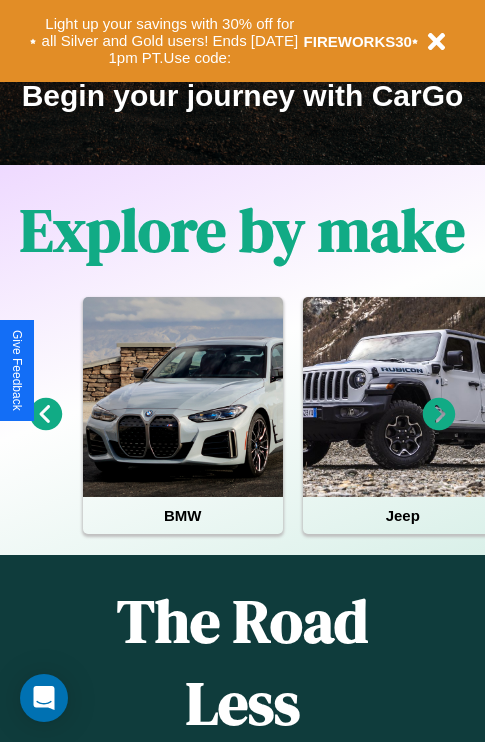click 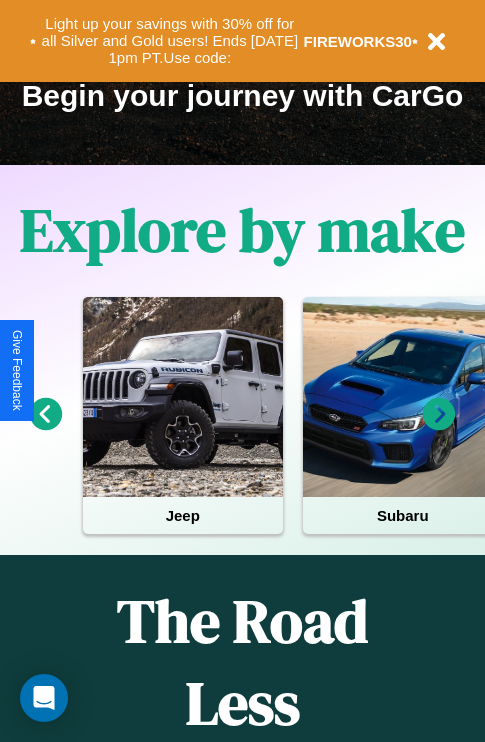 click 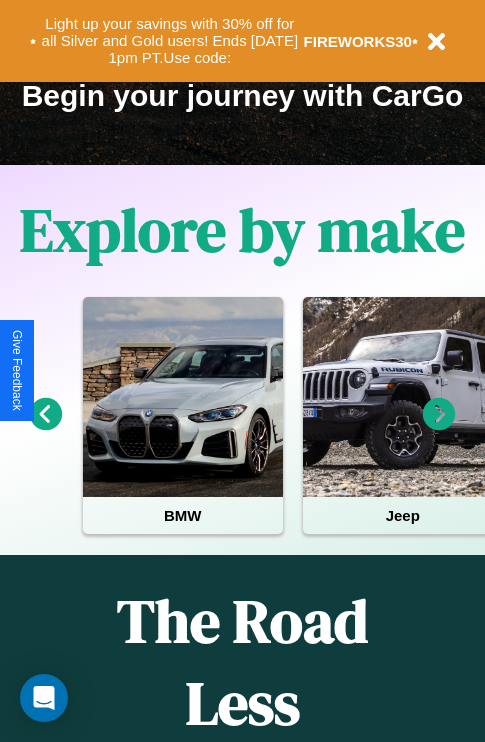 click 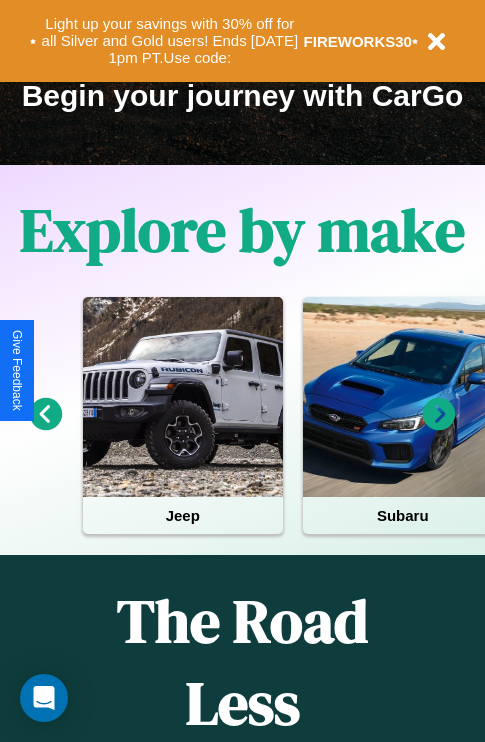 click 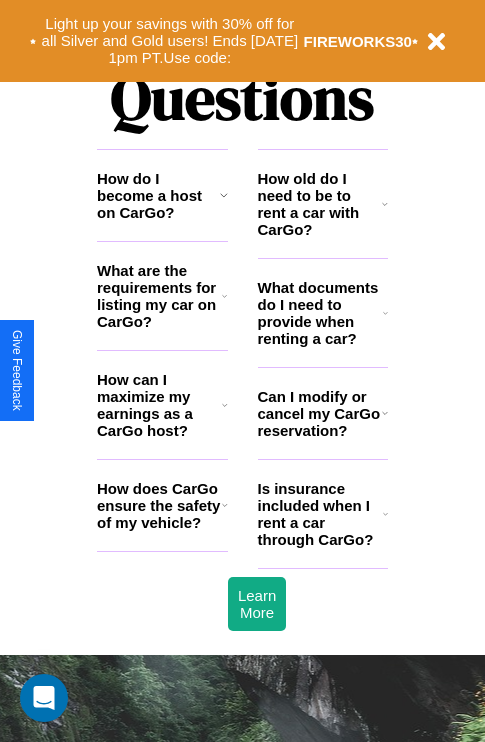 scroll, scrollTop: 2423, scrollLeft: 0, axis: vertical 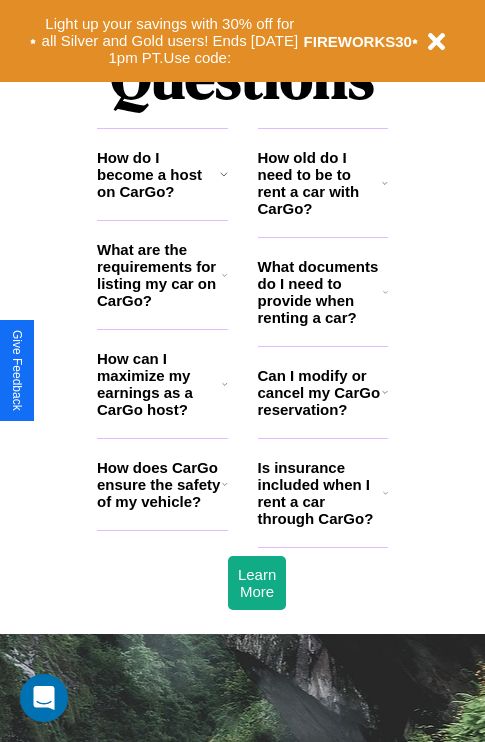 click 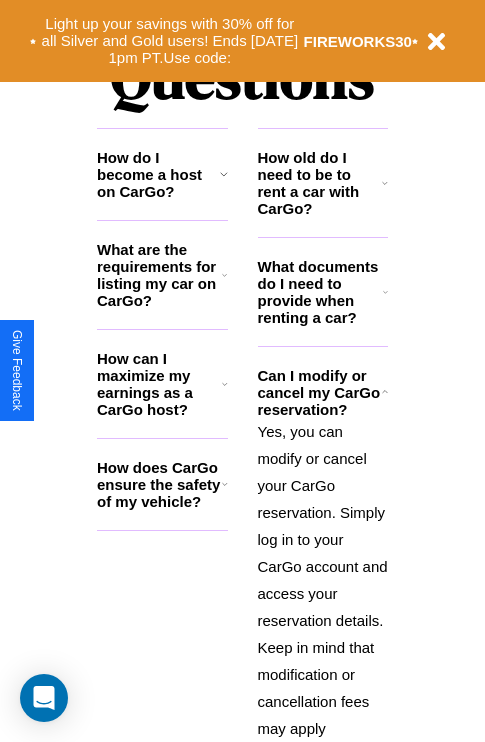 click on "How does CarGo ensure the safety of my vehicle?" at bounding box center [159, 484] 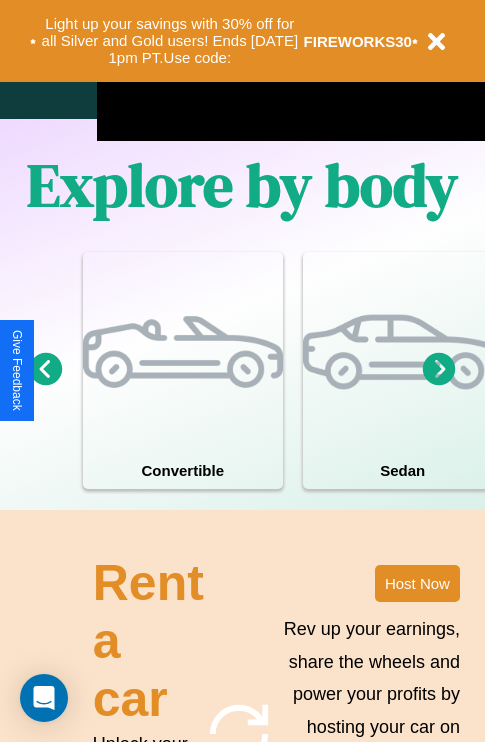 scroll, scrollTop: 1285, scrollLeft: 0, axis: vertical 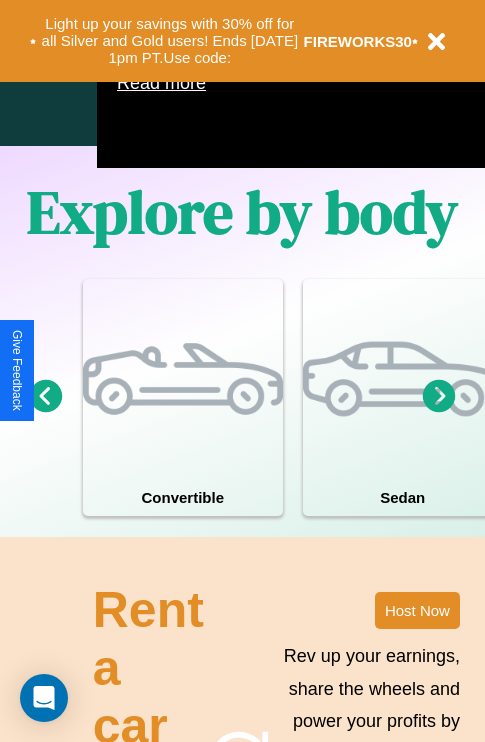 click 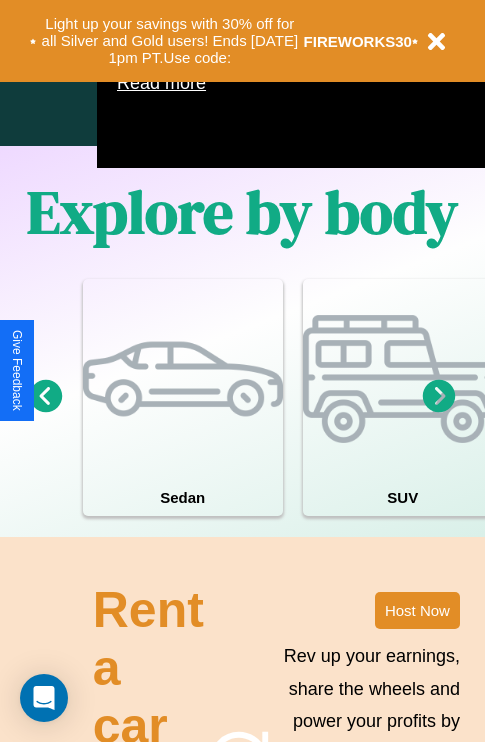 click 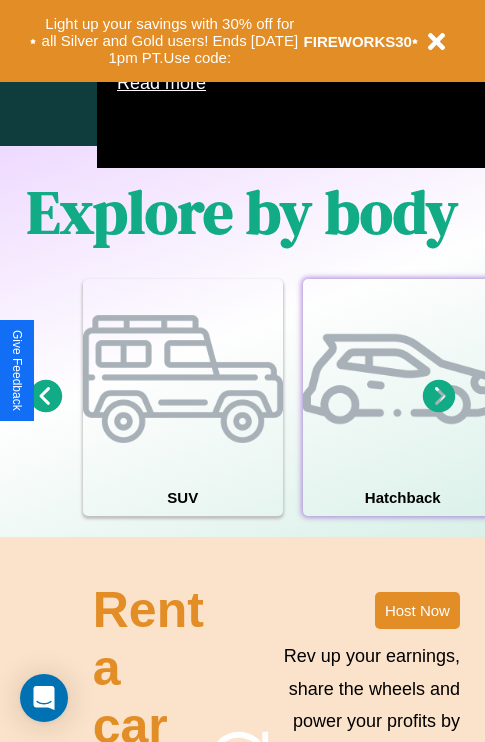 click at bounding box center (403, 379) 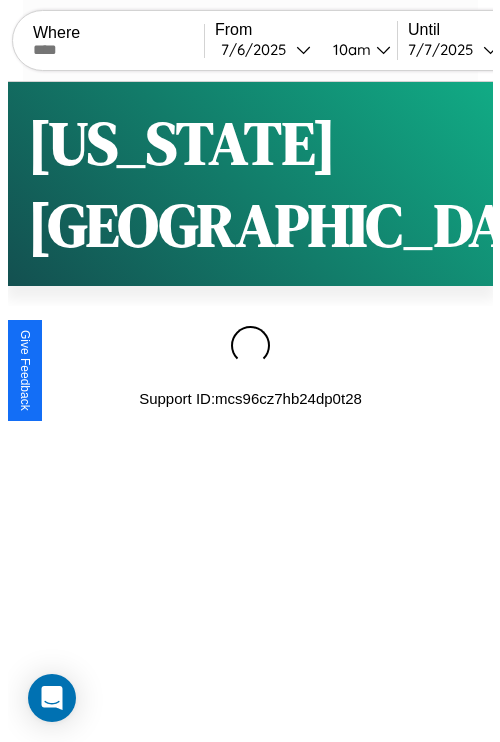 scroll, scrollTop: 0, scrollLeft: 0, axis: both 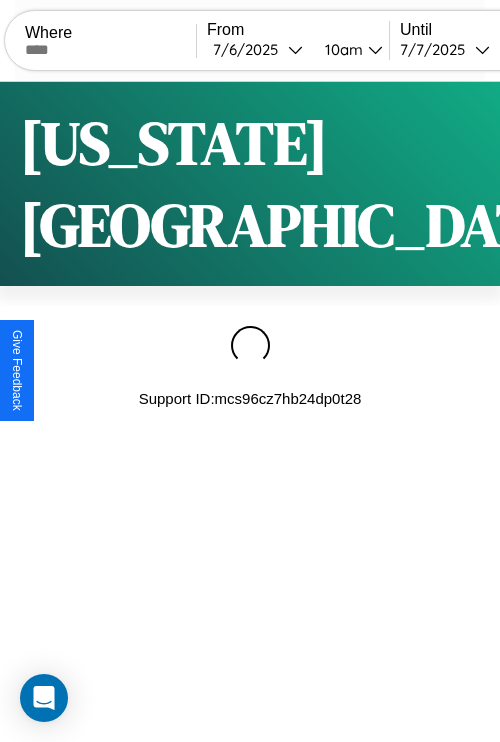 click on "Filters" at bounding box center (640, 184) 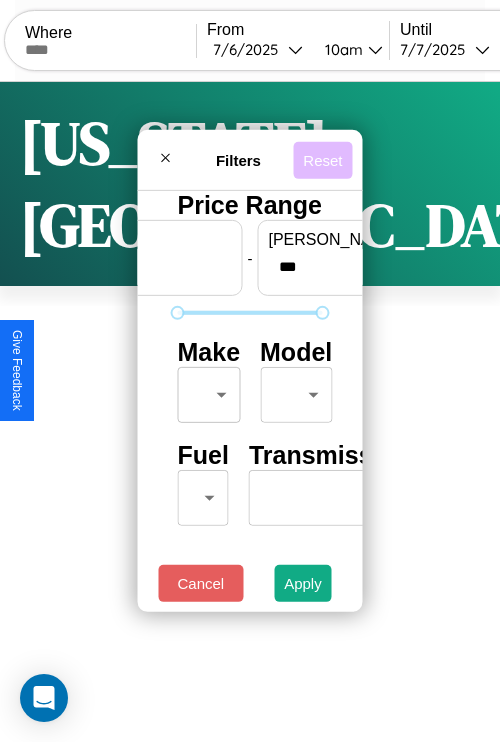 click on "Reset" at bounding box center (322, 159) 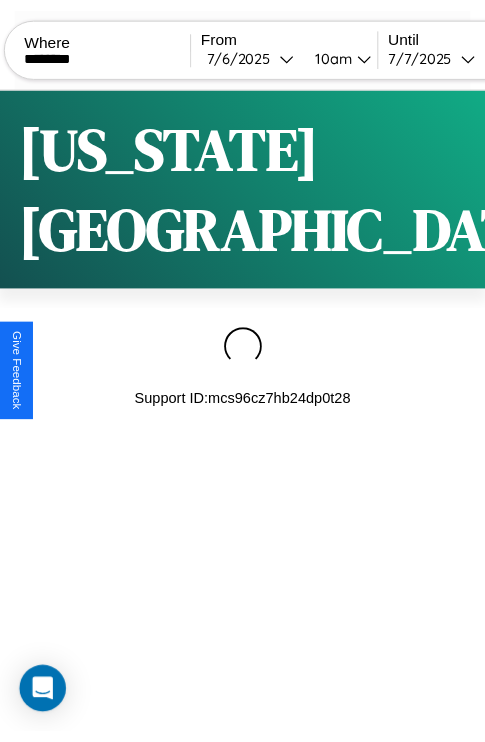 scroll, scrollTop: 0, scrollLeft: 158, axis: horizontal 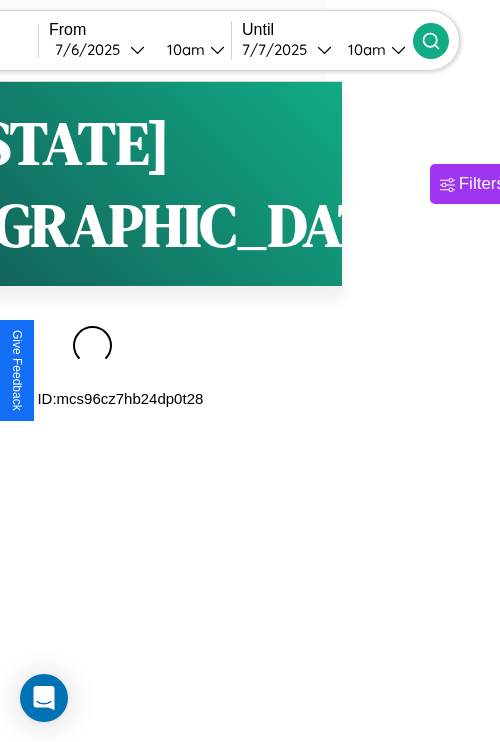 type on "********" 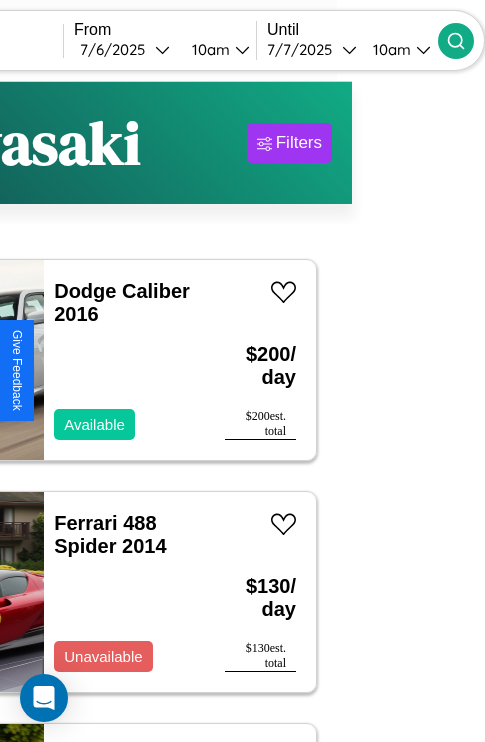 scroll, scrollTop: 95, scrollLeft: 35, axis: both 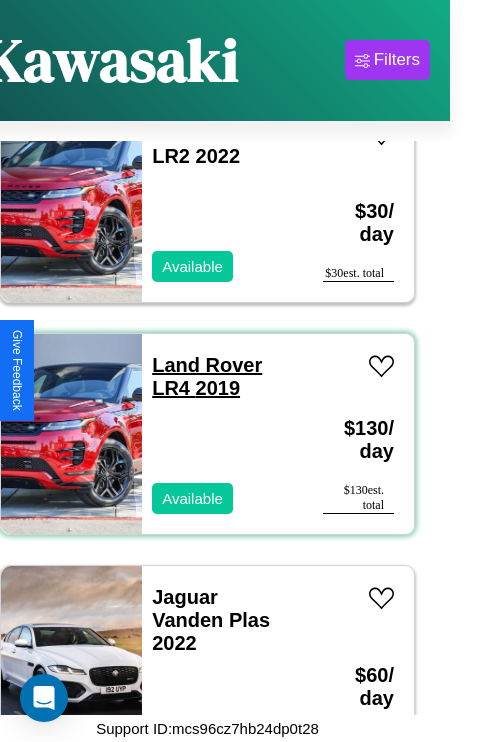 click on "Land Rover   LR4   2019" at bounding box center [207, 376] 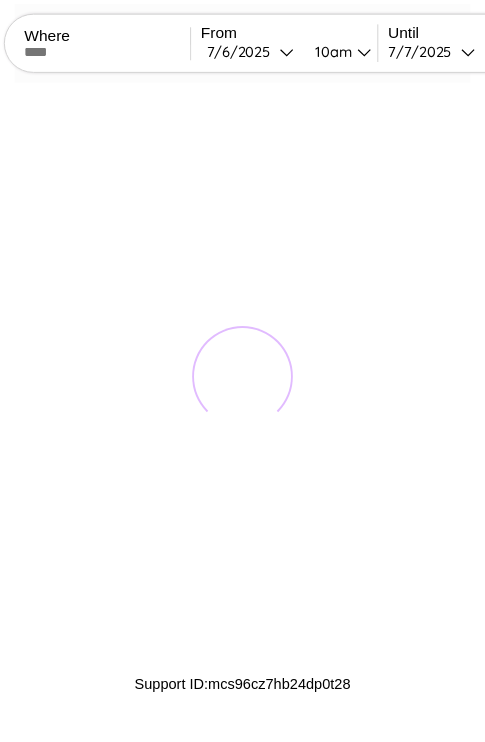 scroll, scrollTop: 0, scrollLeft: 0, axis: both 